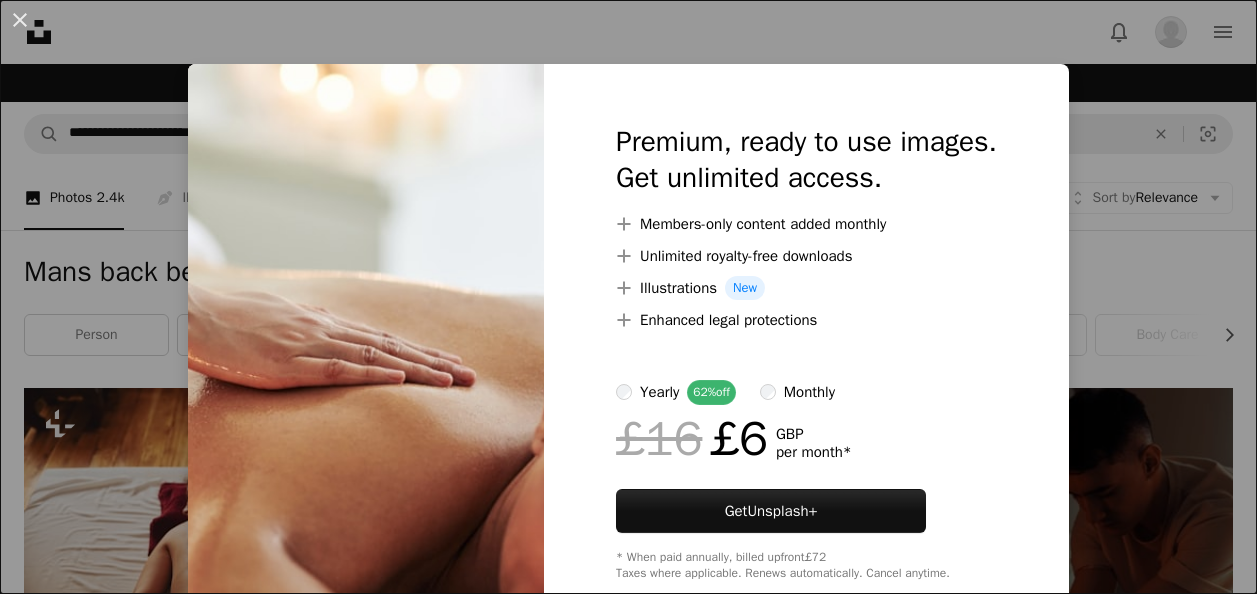 scroll, scrollTop: 4899, scrollLeft: 0, axis: vertical 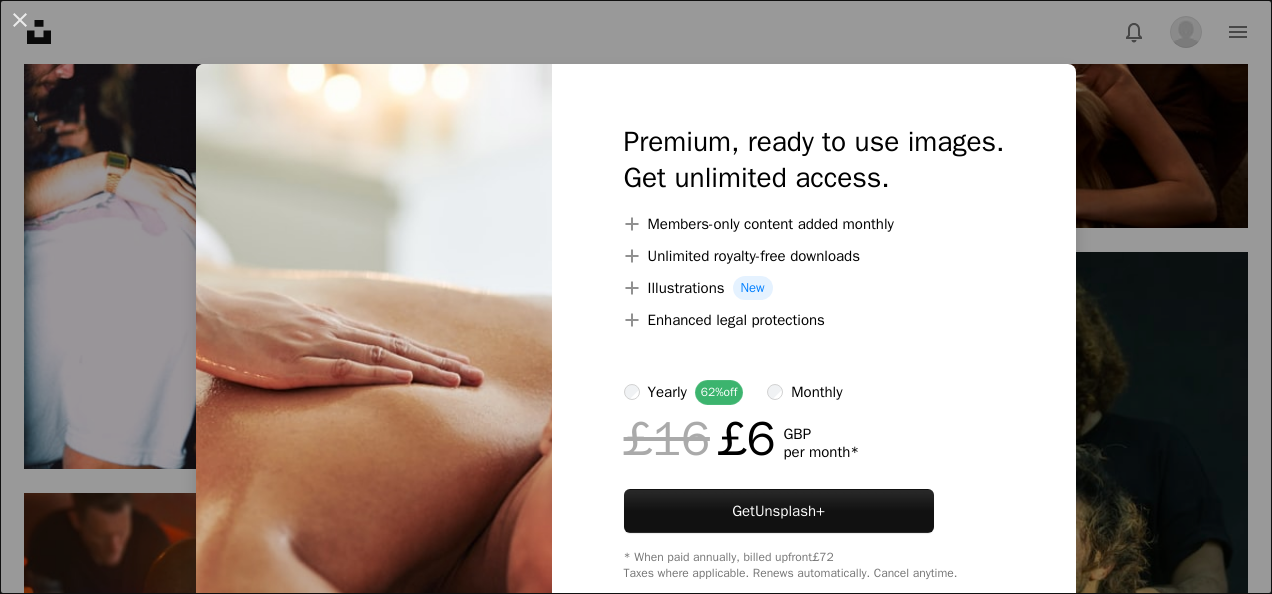 click on "An X shape Premium, ready to use images. Get unlimited access. A plus sign Members-only content added monthly A plus sign Unlimited royalty-free downloads A plus sign Illustrations  New A plus sign Enhanced legal protections yearly 62%  off monthly £16   £6 GBP per month * Get  Unsplash+ * When paid annually, billed upfront  £72 Taxes where applicable. Renews automatically. Cancel anytime." at bounding box center (636, 297) 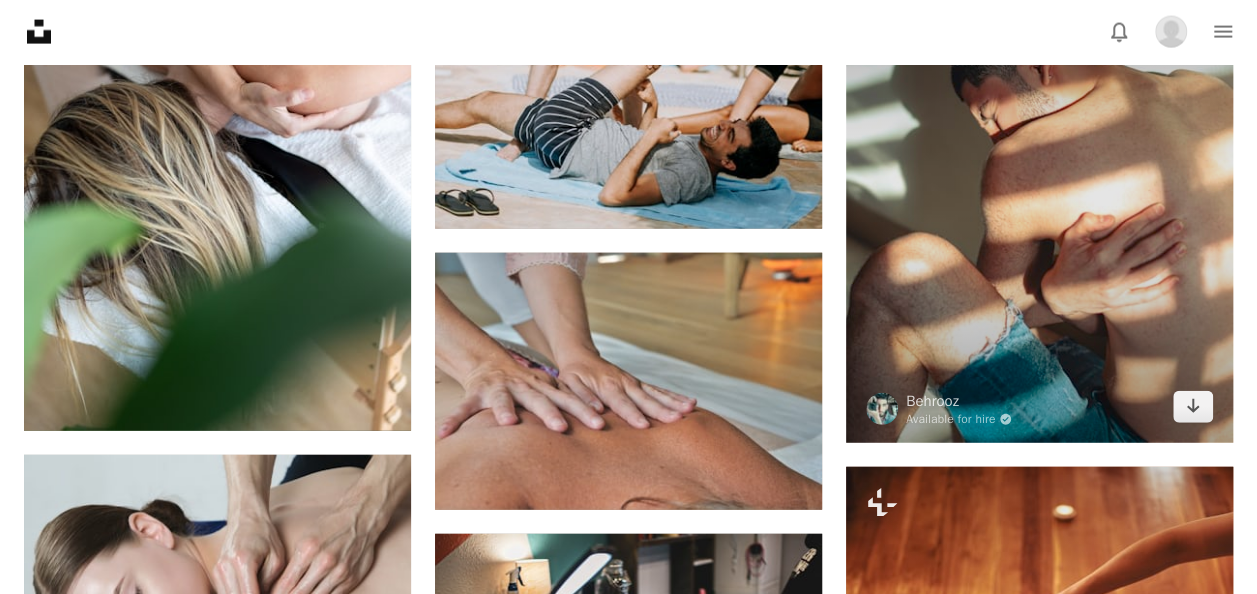 scroll, scrollTop: 6022, scrollLeft: 0, axis: vertical 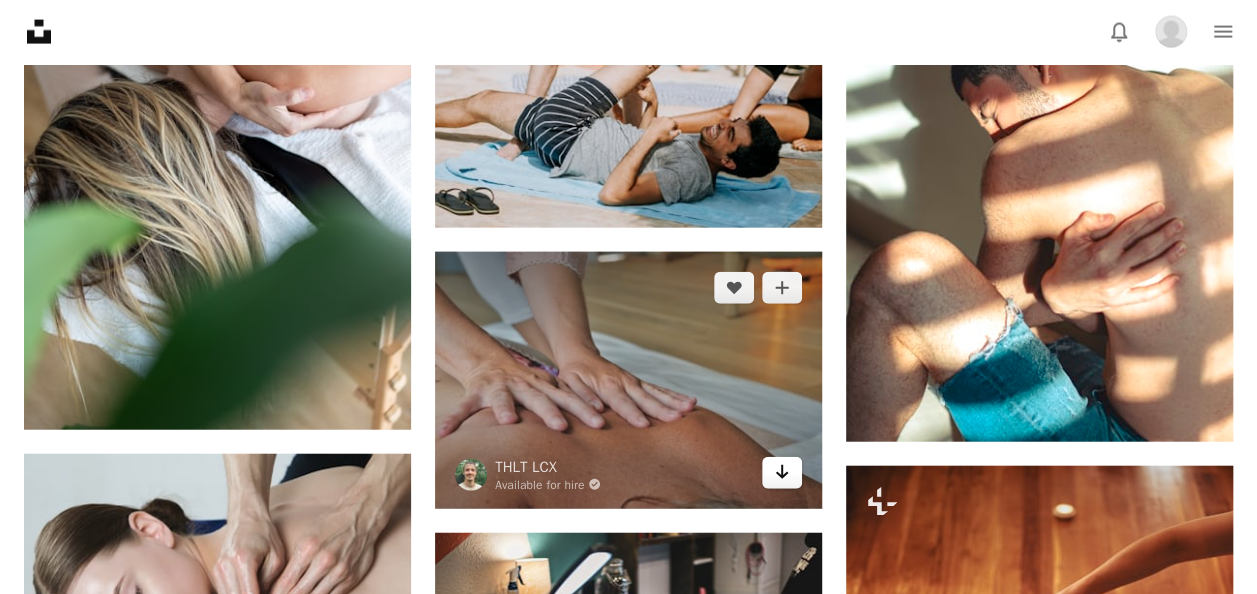 click 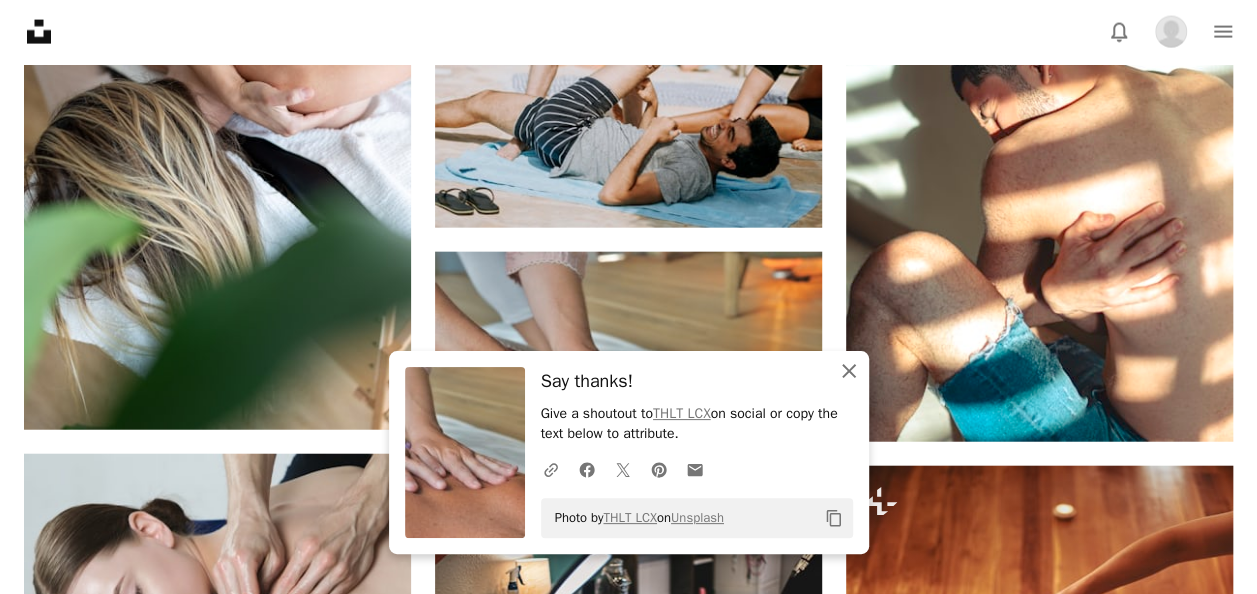 click on "An X shape" 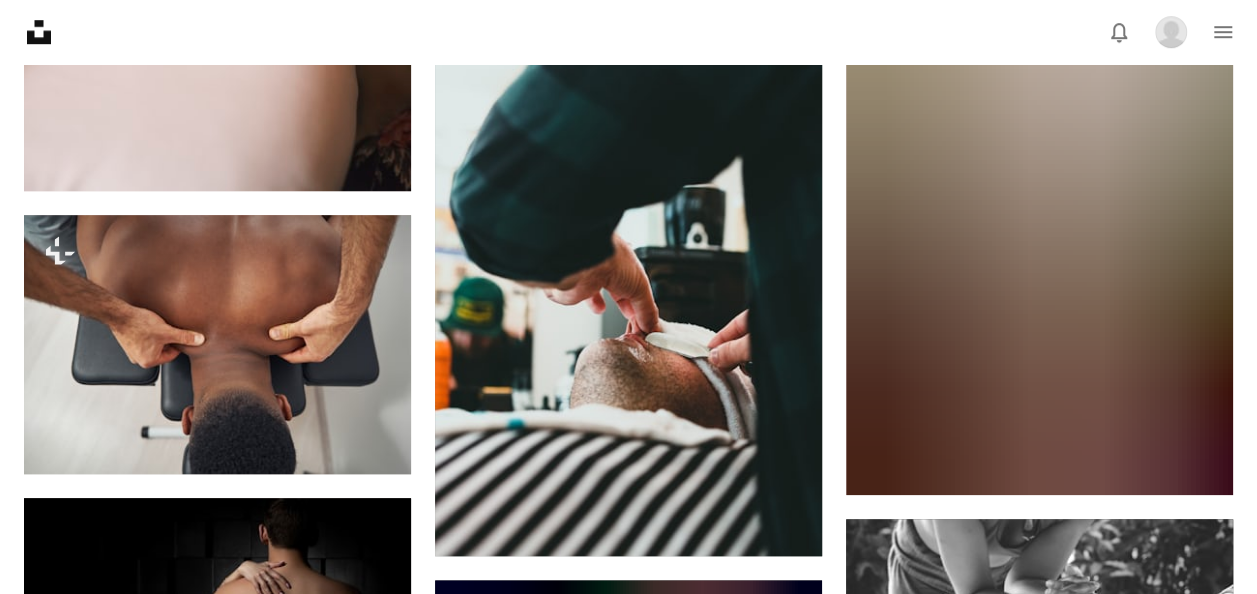 scroll, scrollTop: 12048, scrollLeft: 0, axis: vertical 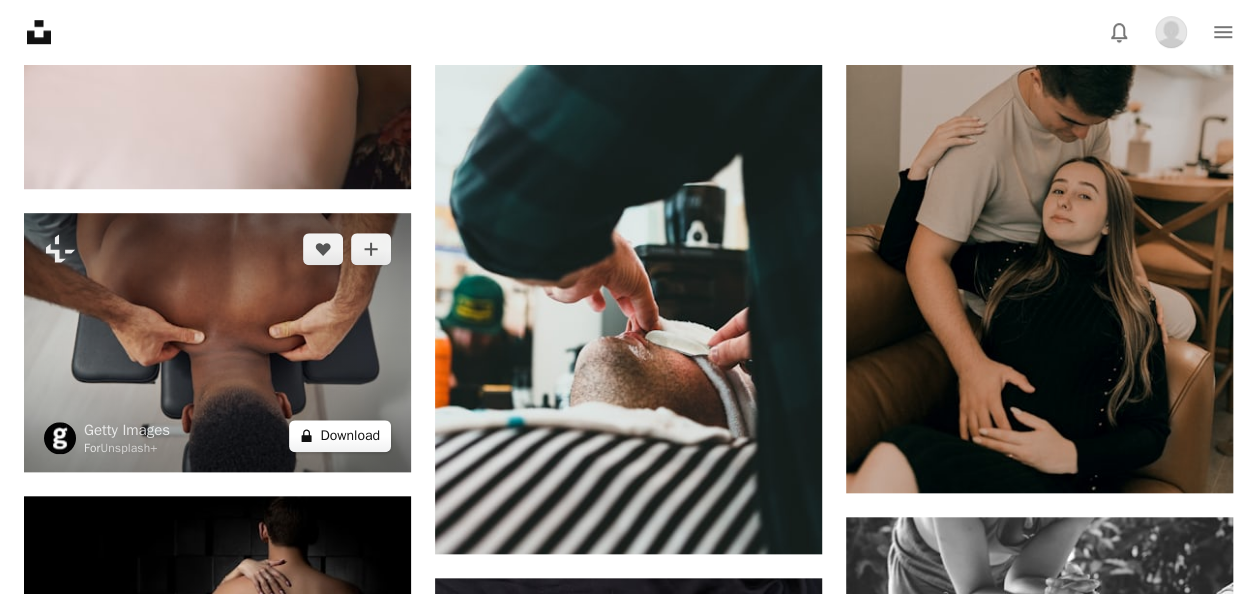 click on "A lock Download" at bounding box center (340, 436) 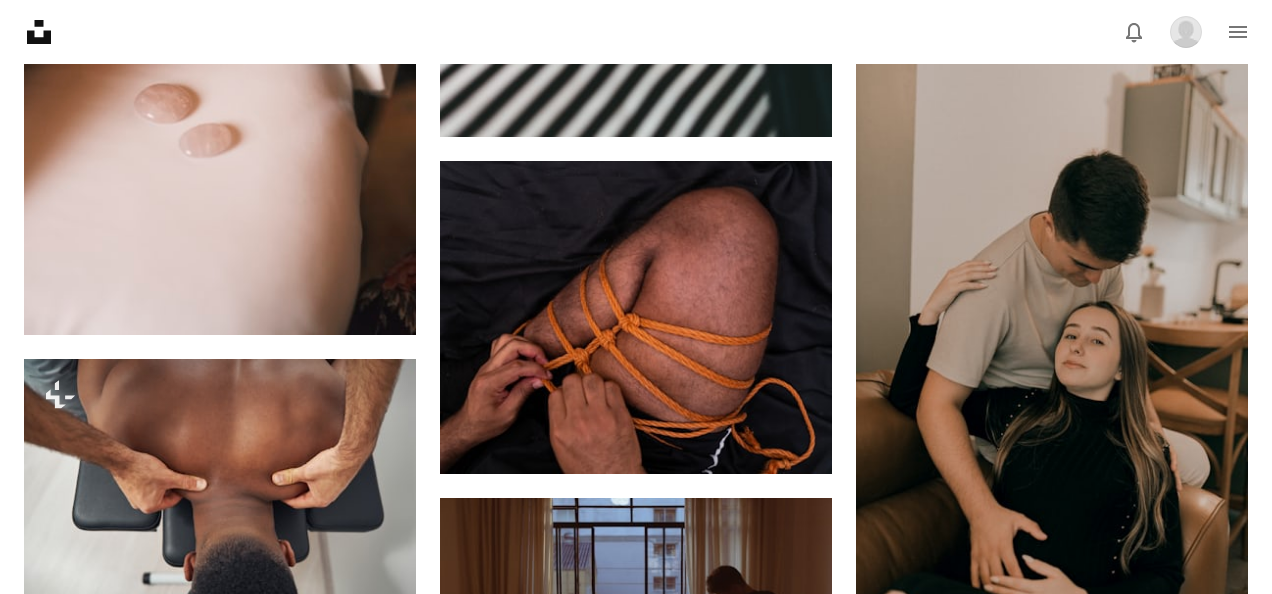 click on "An X shape Premium, ready to use images. Get unlimited access. A plus sign Members-only content added monthly A plus sign Unlimited royalty-free downloads A plus sign Illustrations  New A plus sign Enhanced legal protections yearly 62%  off monthly £16   £6 GBP per month * Get  Unsplash+ * When paid annually, billed upfront  £72 Taxes where applicable. Renews automatically. Cancel anytime." at bounding box center [636, 5633] 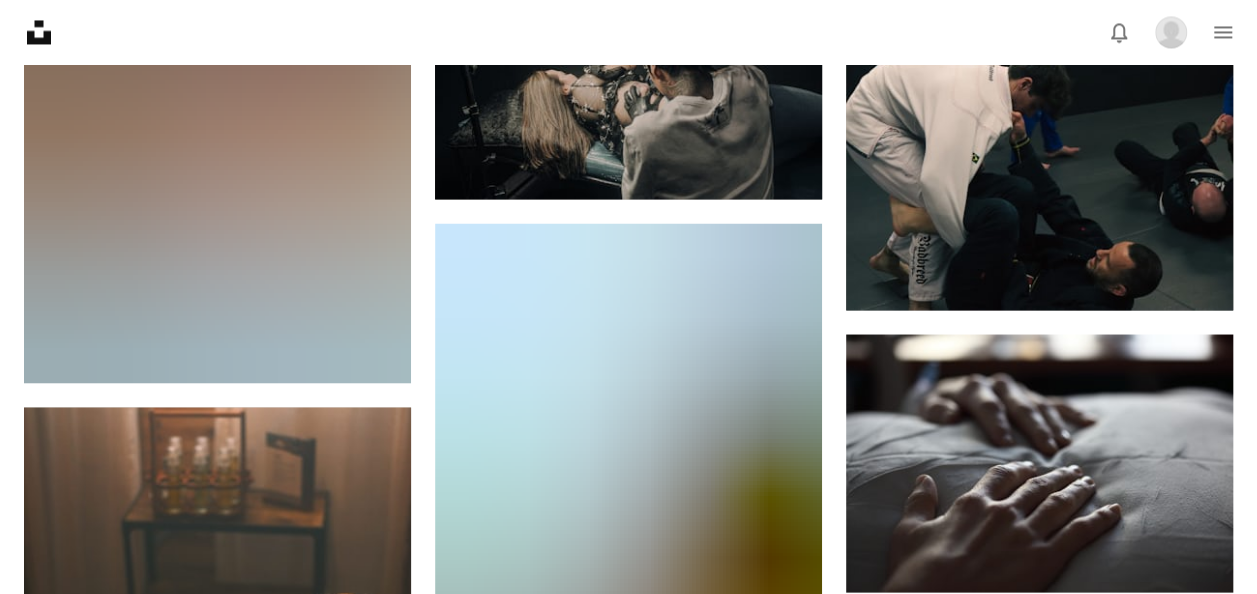scroll, scrollTop: 13027, scrollLeft: 0, axis: vertical 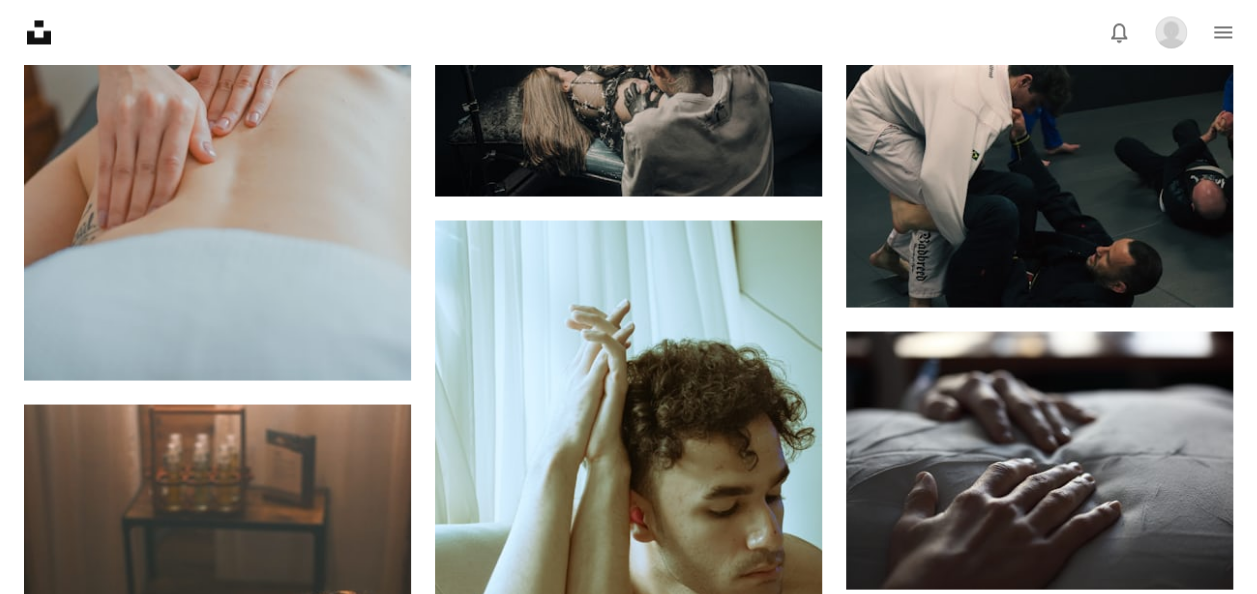 click on "A lock Download" at bounding box center (751, -122) 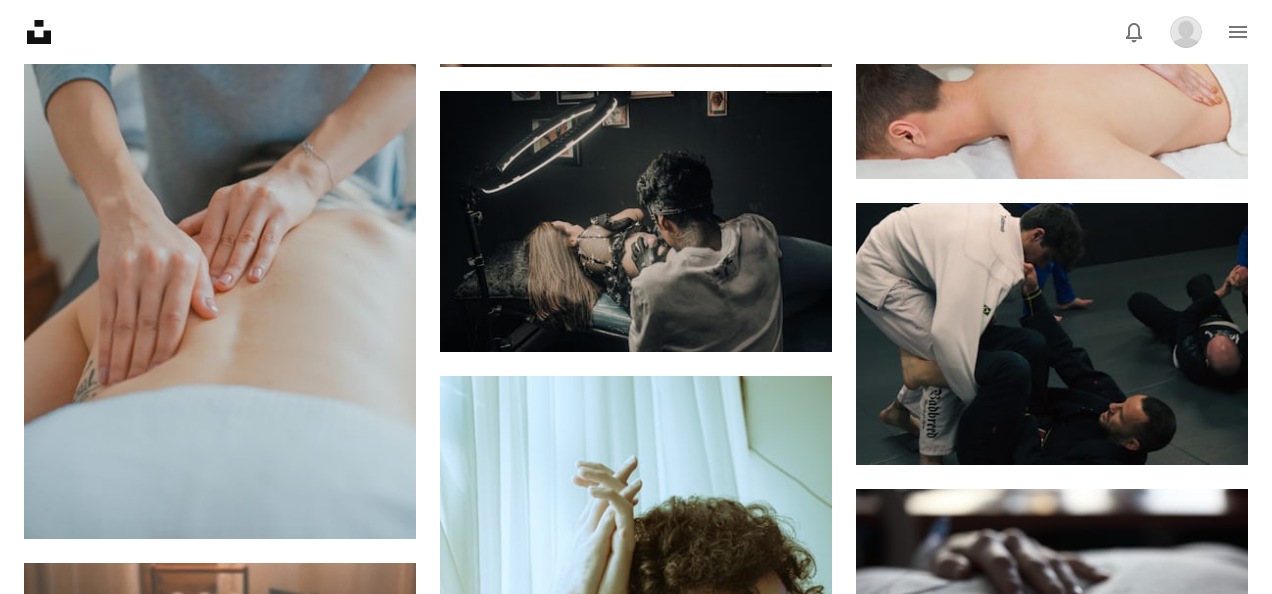 click on "An X shape Premium, ready to use images. Get unlimited access. A plus sign Members-only content added monthly A plus sign Unlimited royalty-free downloads A plus sign Illustrations  New A plus sign Enhanced legal protections yearly 62%  off monthly £16   £6 GBP per month * Get  Unsplash+ * When paid annually, billed upfront  £72 Taxes where applicable. Renews automatically. Cancel anytime." at bounding box center [636, 4655] 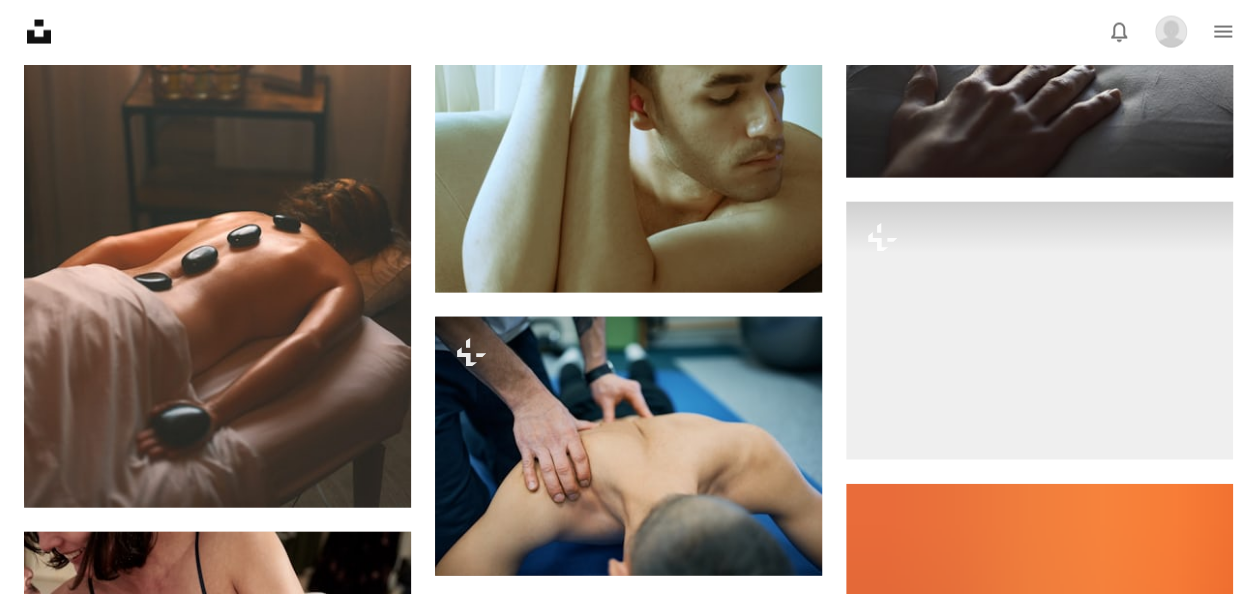 scroll, scrollTop: 13439, scrollLeft: 0, axis: vertical 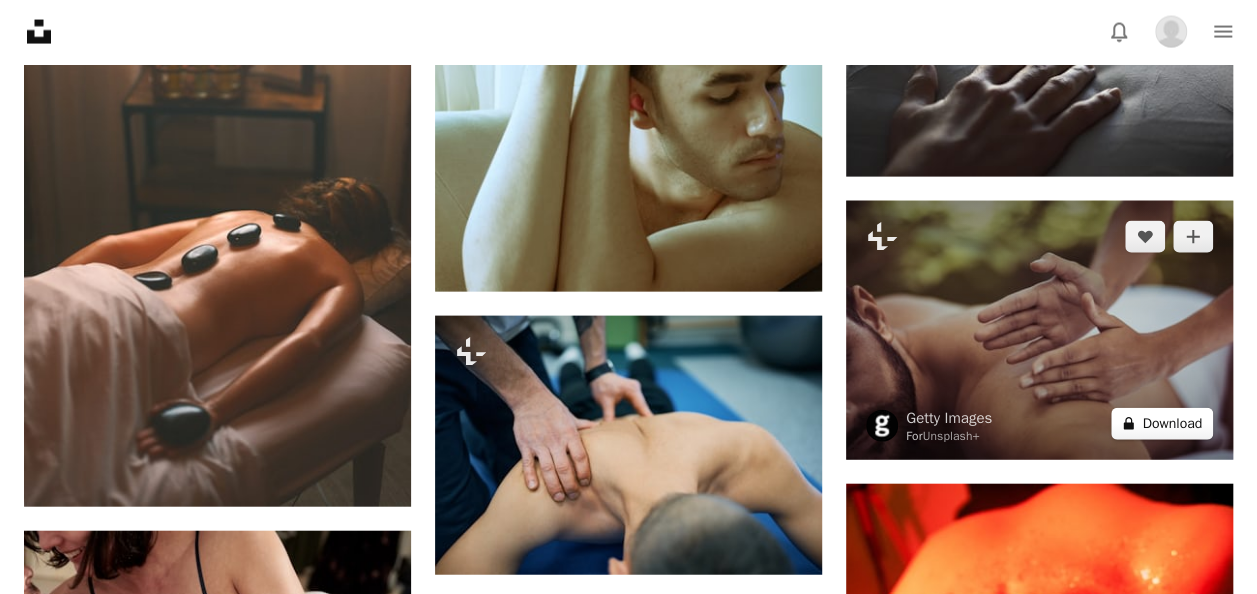 click on "A lock Download" at bounding box center (1162, 424) 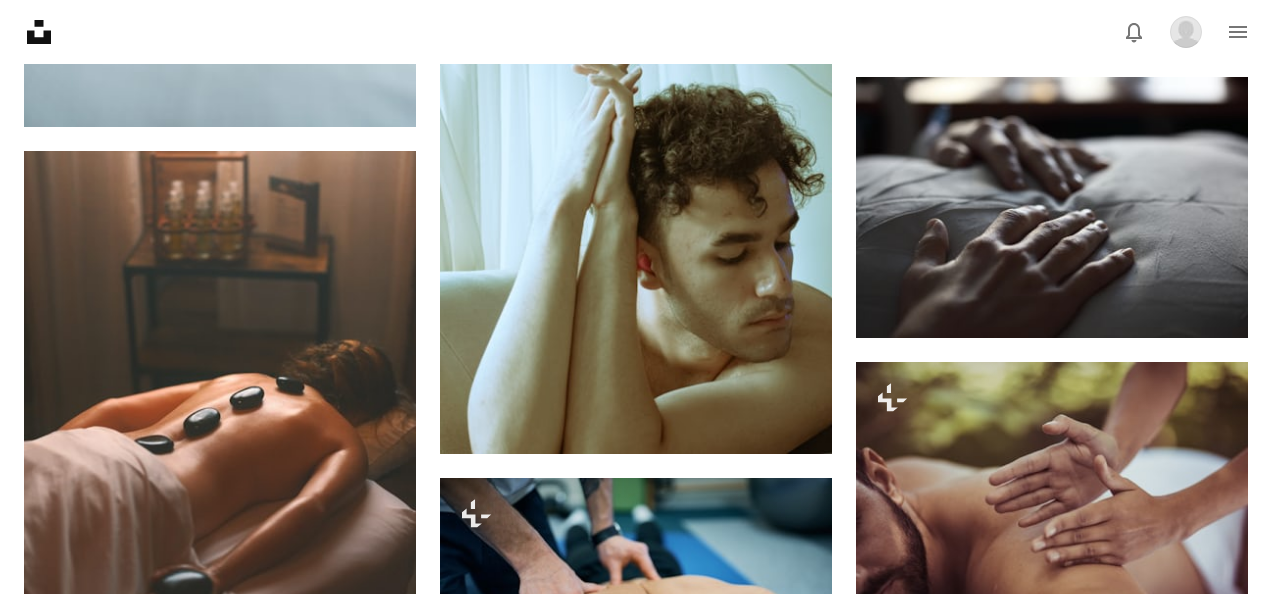 click on "An X shape Premium, ready to use images. Get unlimited access. A plus sign Members-only content added monthly A plus sign Unlimited royalty-free downloads A plus sign Illustrations  New A plus sign Enhanced legal protections yearly 62%  off monthly £16   £6 GBP per month * Get  Unsplash+ * When paid annually, billed upfront  £72 Taxes where applicable. Renews automatically. Cancel anytime." at bounding box center (636, 4243) 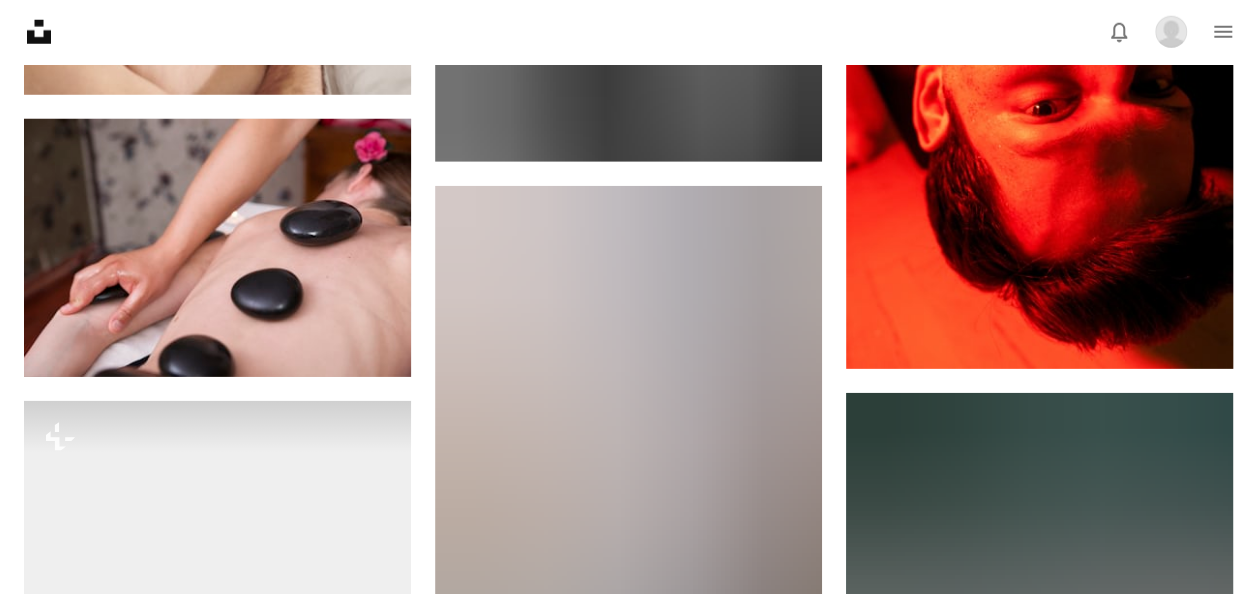 scroll, scrollTop: 14135, scrollLeft: 0, axis: vertical 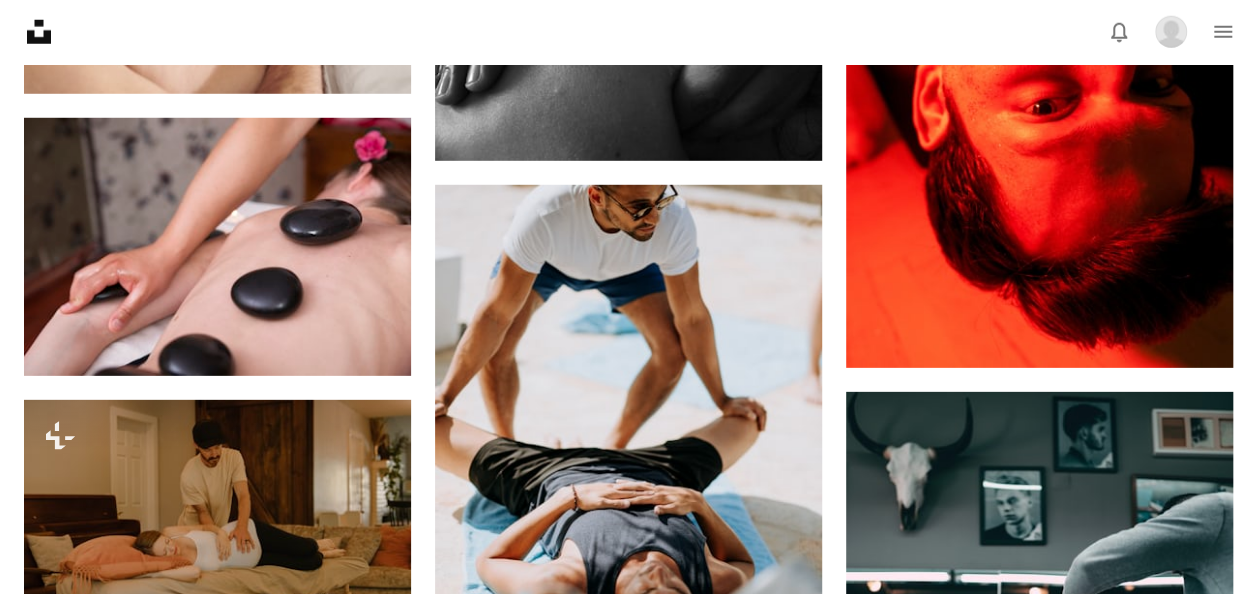 click on "A lock Download" at bounding box center [751, -157] 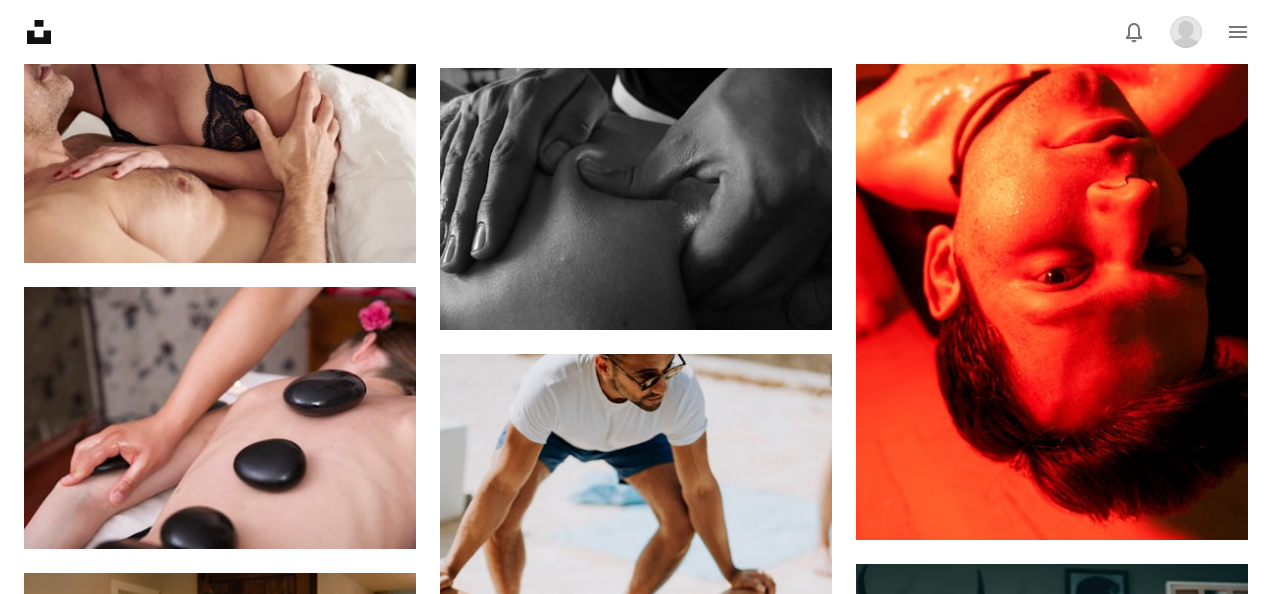 click on "An X shape Premium, ready to use images. Get unlimited access. A plus sign Members-only content added monthly A plus sign Unlimited royalty-free downloads A plus sign Illustrations  New A plus sign Enhanced legal protections yearly 62%  off monthly £16   £6 GBP per month * Get  Unsplash+ * When paid annually, billed upfront  £72 Taxes where applicable. Renews automatically. Cancel anytime." at bounding box center [636, 3547] 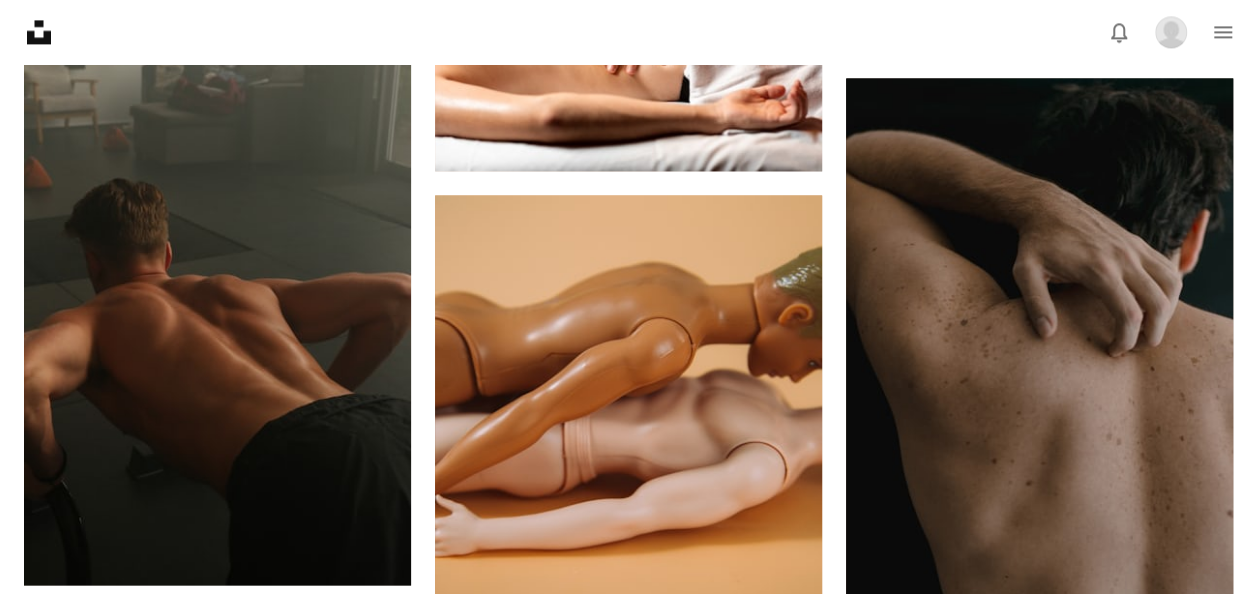 scroll, scrollTop: 16618, scrollLeft: 0, axis: vertical 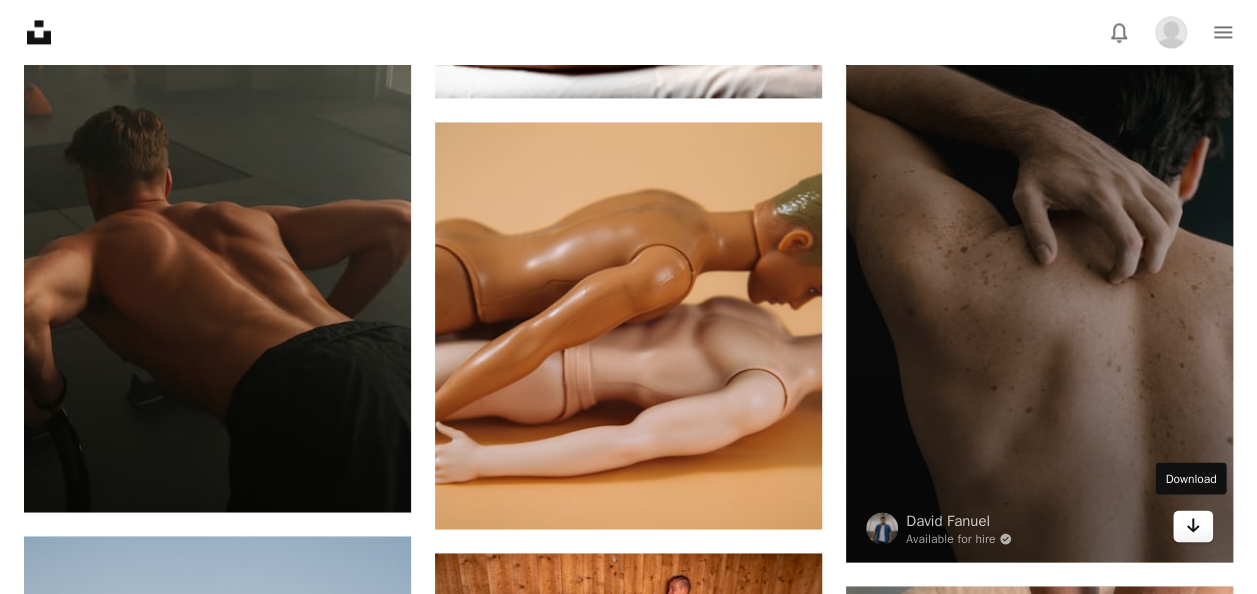 click 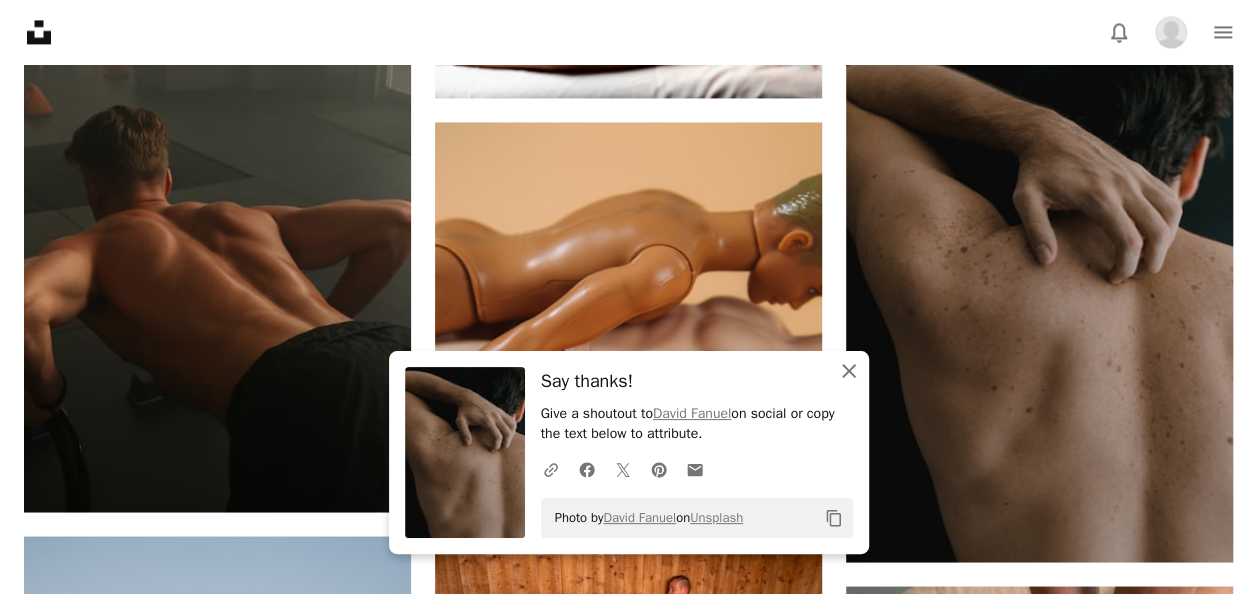 click 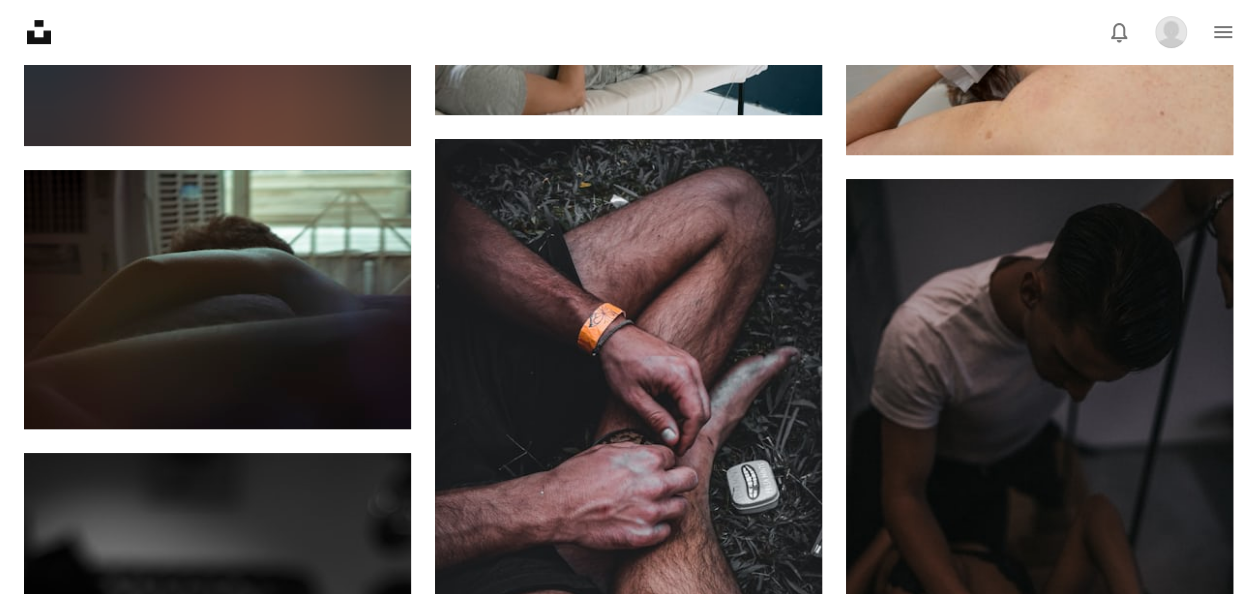 scroll, scrollTop: 19323, scrollLeft: 0, axis: vertical 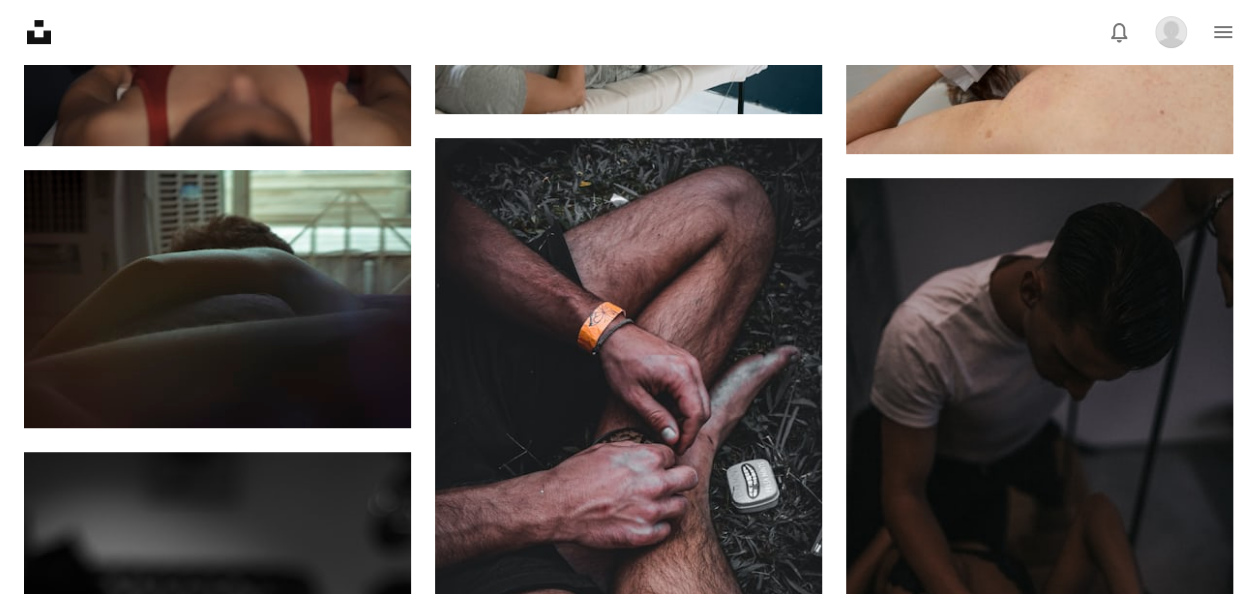 click on "Arrow pointing down" 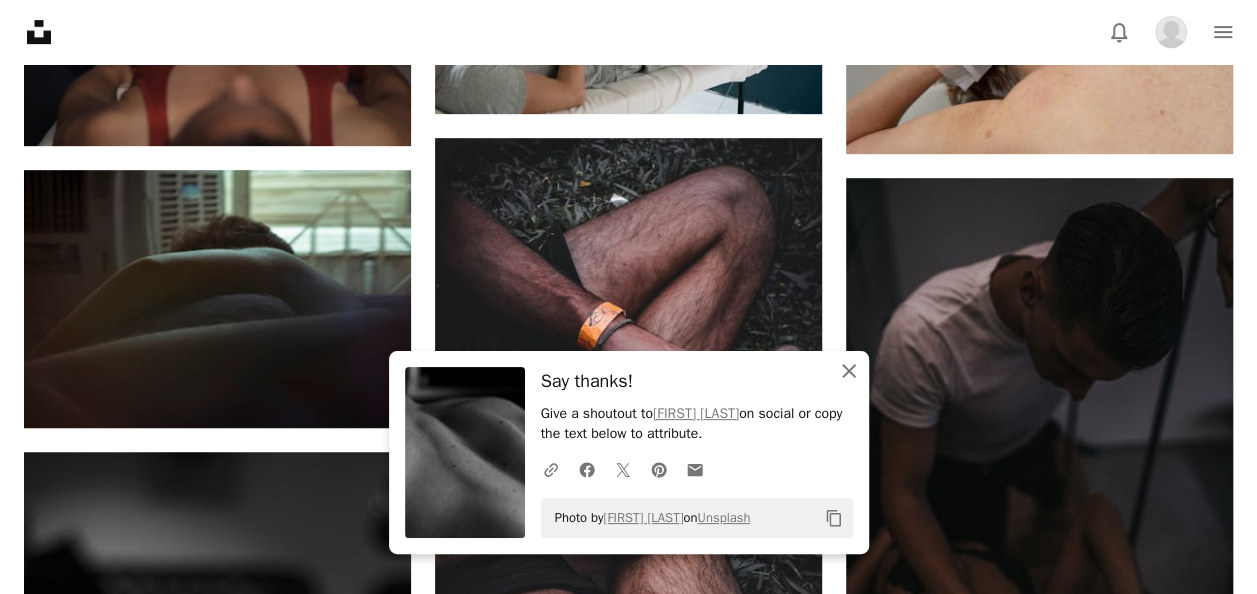 click 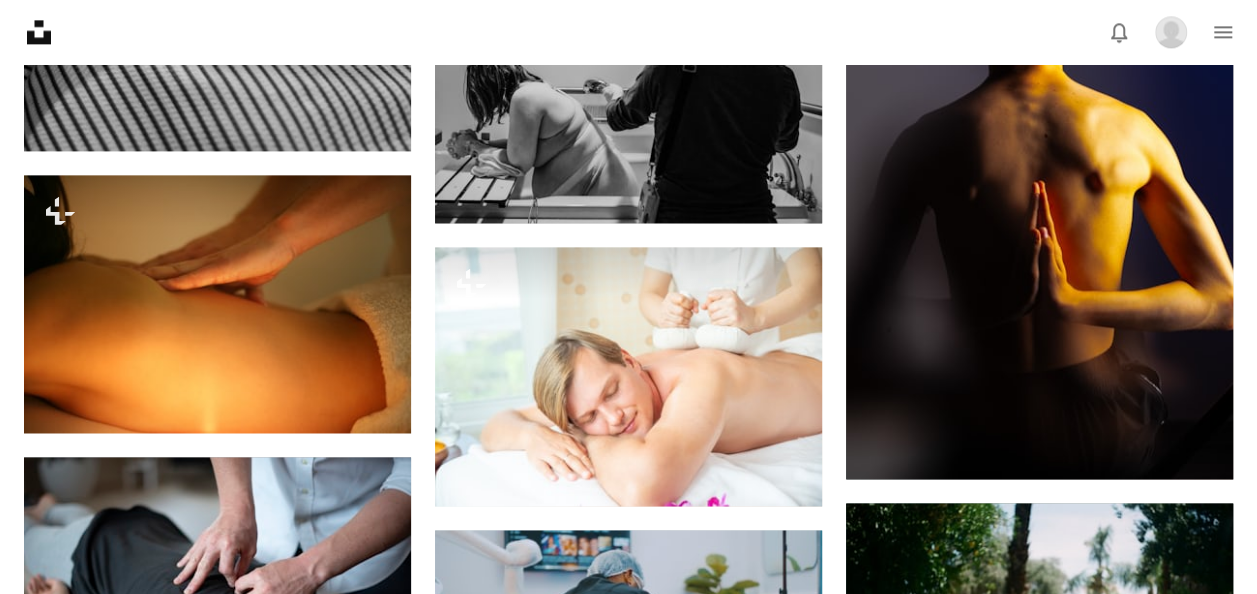 scroll, scrollTop: 20208, scrollLeft: 0, axis: vertical 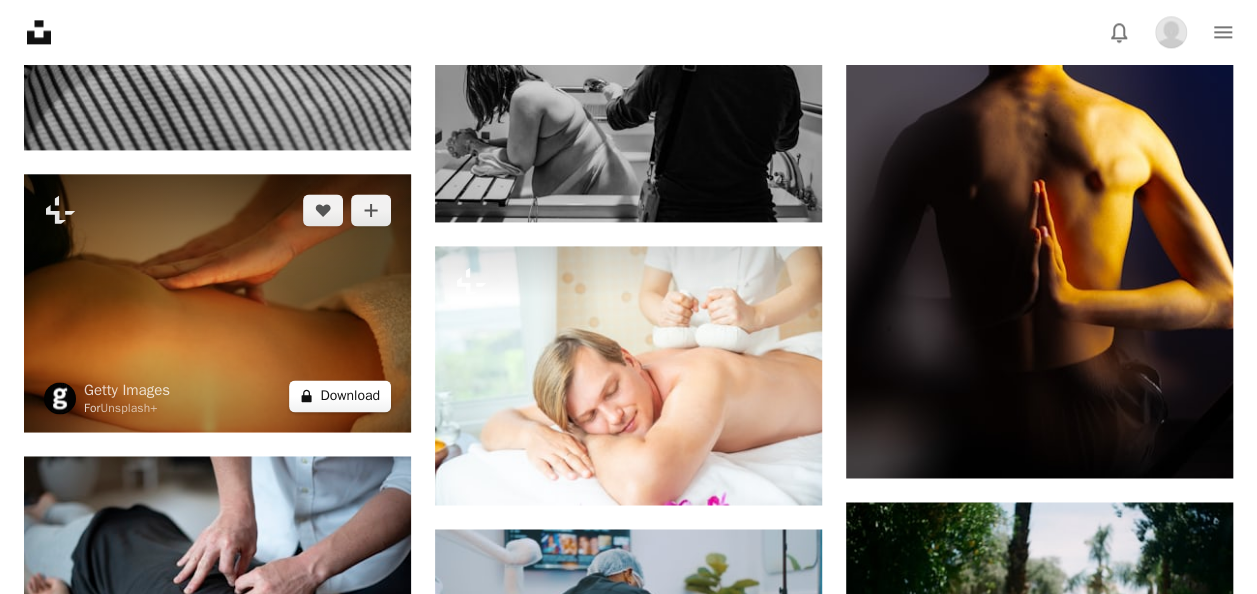 click on "A lock Download" at bounding box center (340, 396) 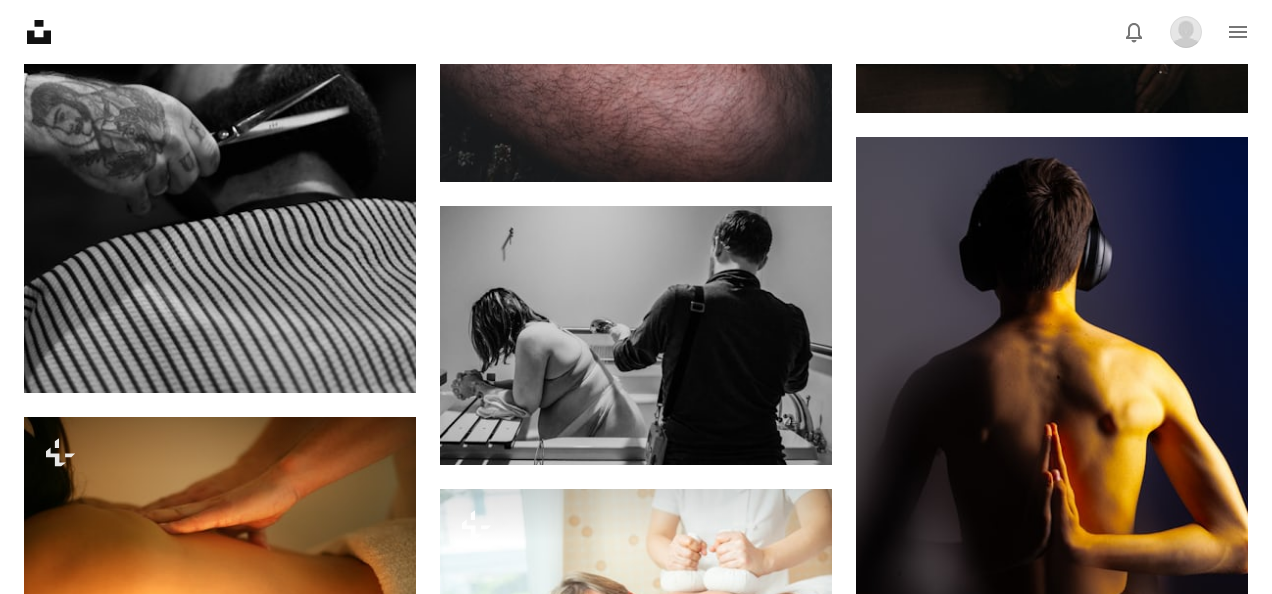 click on "An X shape Premium, ready to use images. Get unlimited access. A plus sign Members-only content added monthly A plus sign Unlimited royalty-free downloads A plus sign Illustrations  New A plus sign Enhanced legal protections yearly 62%  off monthly £16   £6 GBP per month * Get  Unsplash+ * When paid annually, billed upfront  £72 Taxes where applicable. Renews automatically. Cancel anytime." at bounding box center (636, 5150) 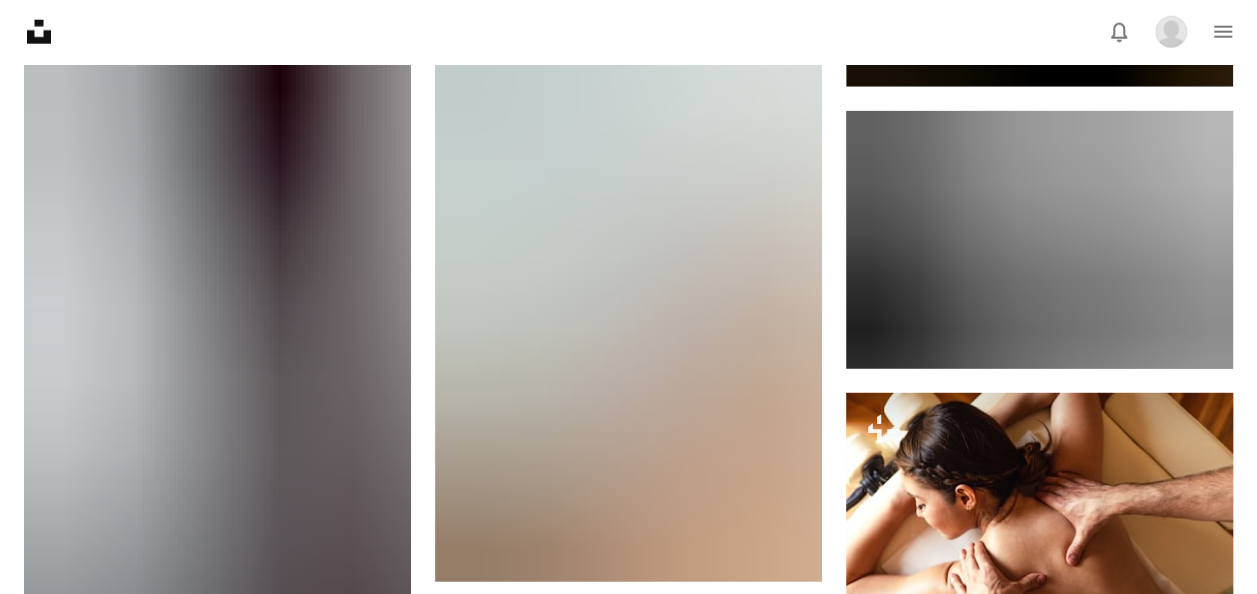 scroll, scrollTop: 21502, scrollLeft: 0, axis: vertical 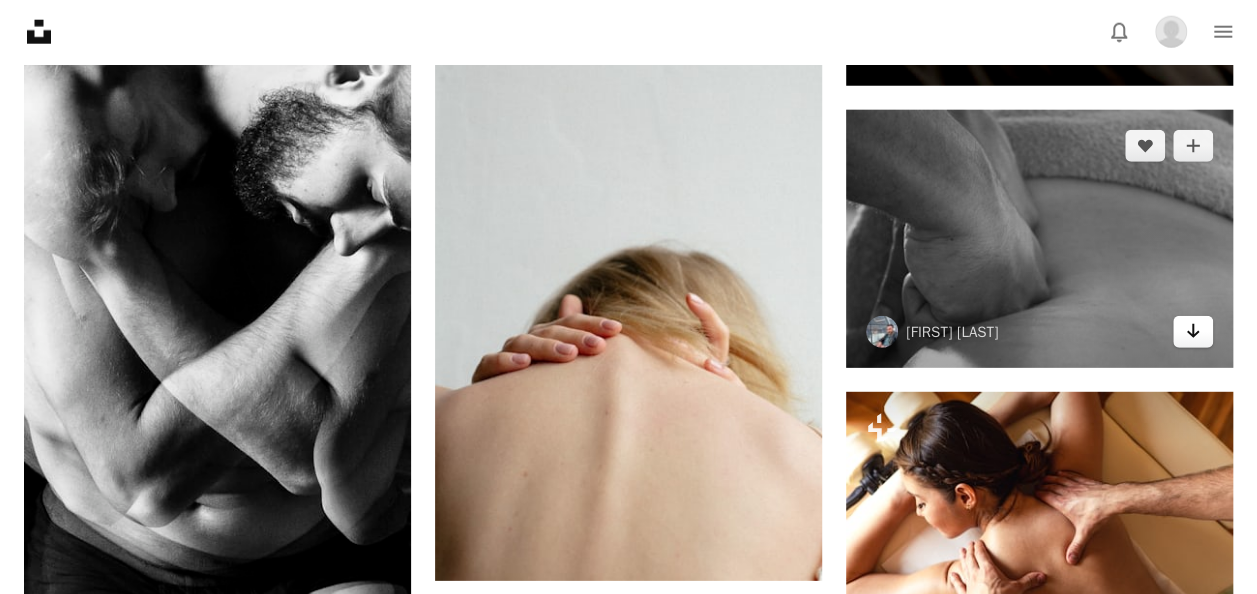 click 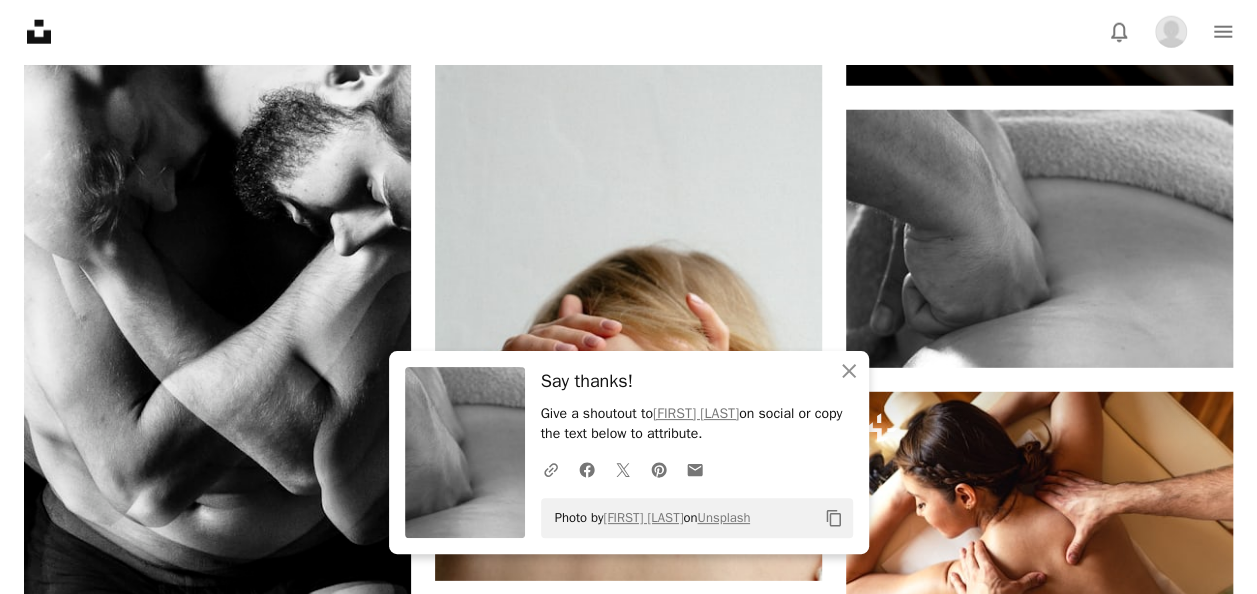 click on "Plus sign for Unsplash+ A heart A plus sign Getty Images For Unsplash+ A lock Download A heart A plus sign Annie Spratt Arrow pointing down A heart A plus sign [FIRST] [LAST] Available for hire A checkmark inside of a circle Arrow pointing down A heart A plus sign Taylor Heery Available for hire A checkmark inside of a circle Arrow pointing down A heart A plus sign yury kirillov Arrow pointing down Plus sign for Unsplash+ A heart A plus sign Getty Images For Unsplash+ A lock Download A heart A plus sign Edward Muntinga Arrow pointing down A heart A plus sign Jakub Klucký Available for hire A checkmark inside of a circle Arrow pointing down Plus sign for Unsplash+ A heart A plus sign Brooke Cagle For Unsplash+ A lock Download A heart A plus sign Allef Vinicius Available for hire A checkmark inside of a circle Arrow pointing down –– ––– ––– – ––– – – ––– –– –– –––– –– A heart A heart" at bounding box center [628, -8926] 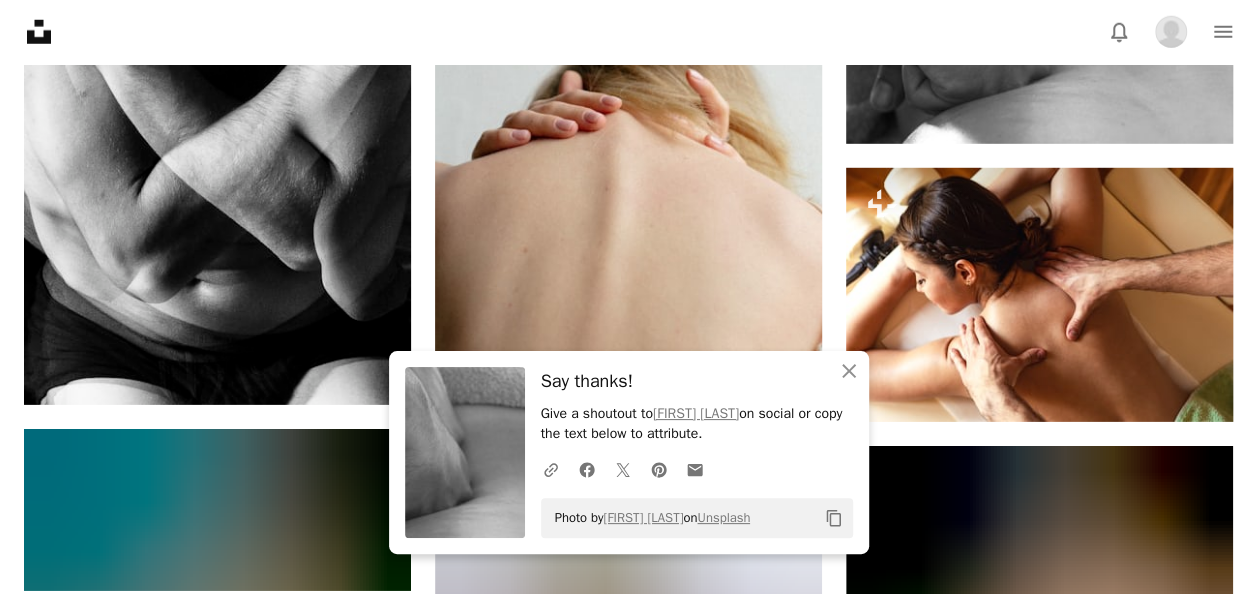 scroll, scrollTop: 21728, scrollLeft: 0, axis: vertical 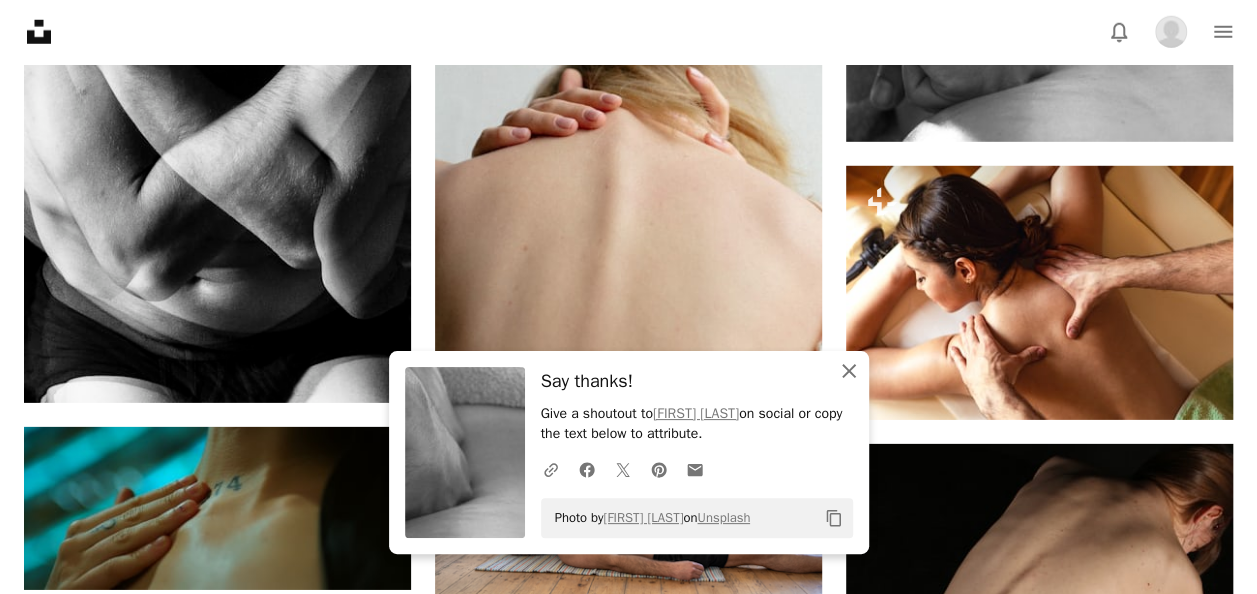 click on "An X shape" 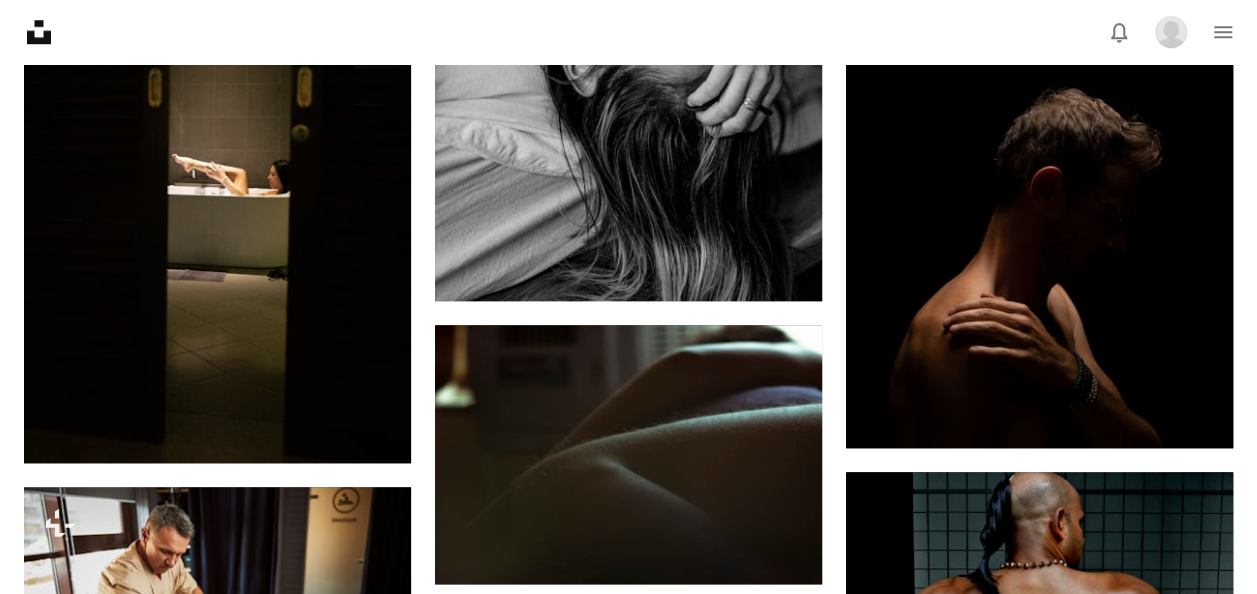 scroll, scrollTop: 42373, scrollLeft: 0, axis: vertical 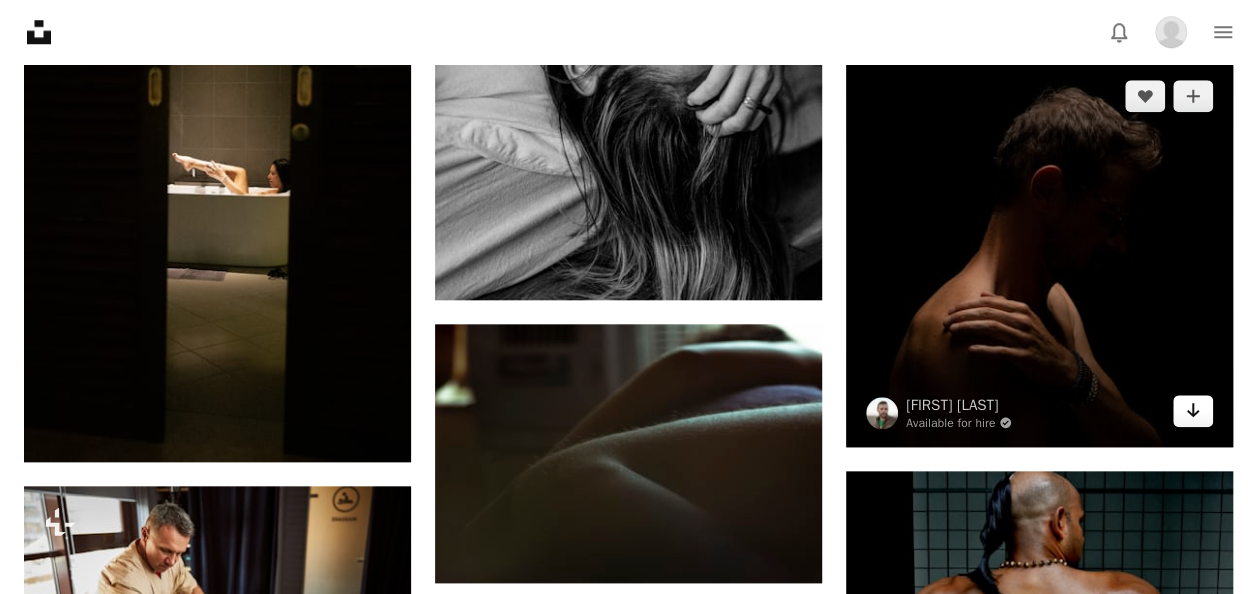click on "Arrow pointing down" 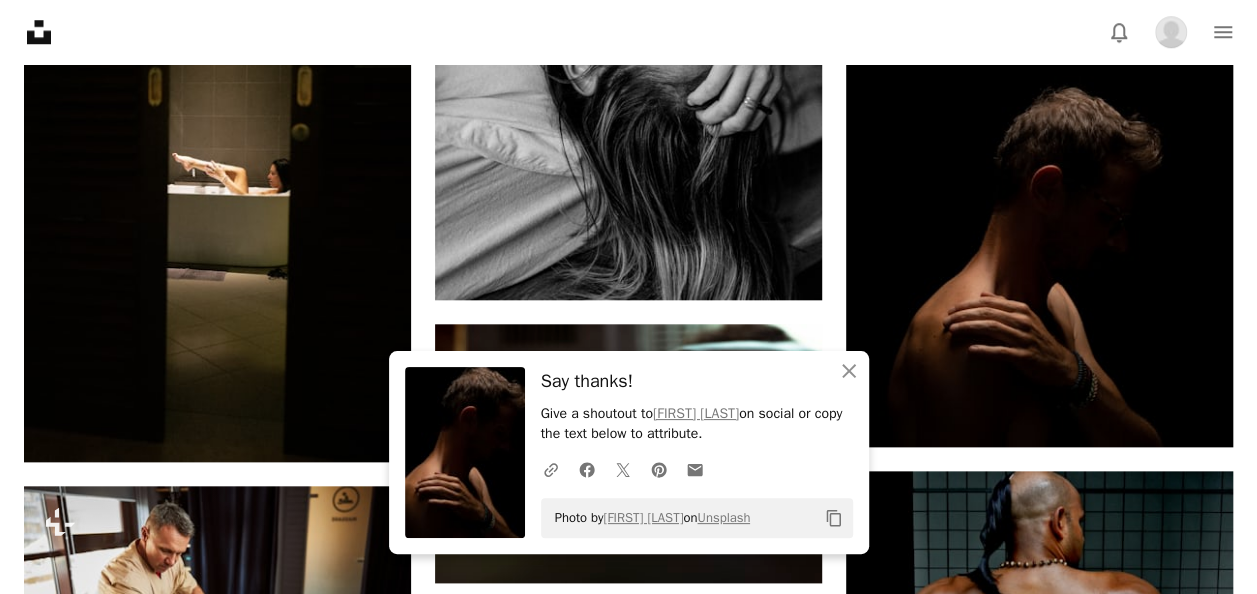 click on "–– ––– ––– – ––– – – ––– –– –– –––– –– Build your website your way. Get started A heart A plus sign [FIRST] [LAST] Arrow pointing down Plus sign for Unsplash+ A heart A plus sign Getty Images For Unsplash+ A lock Download A heart A plus sign yury kirillov Arrow pointing down A heart A plus sign Edward Muntinga Arrow pointing down A heart A plus sign Edward Muntinga Arrow pointing down A heart A plus sign Halanna Halila Available for hire A checkmark inside of a circle Arrow pointing down Plus sign for Unsplash+ A heart A plus sign Getty Images For Unsplash+ A lock Download A heart A plus sign [FIRST] [LAST] Arrow pointing down Plus sign for Unsplash+ A heart A plus sign Getty Images For Unsplash+ A lock Download A heart A plus sign Dylann Hendricks | 딜란 Available for hire A checkmark inside of a circle Arrow pointing down A heart A plus sign [FIRST] [LAST] A heart For" at bounding box center [1039, -18634] 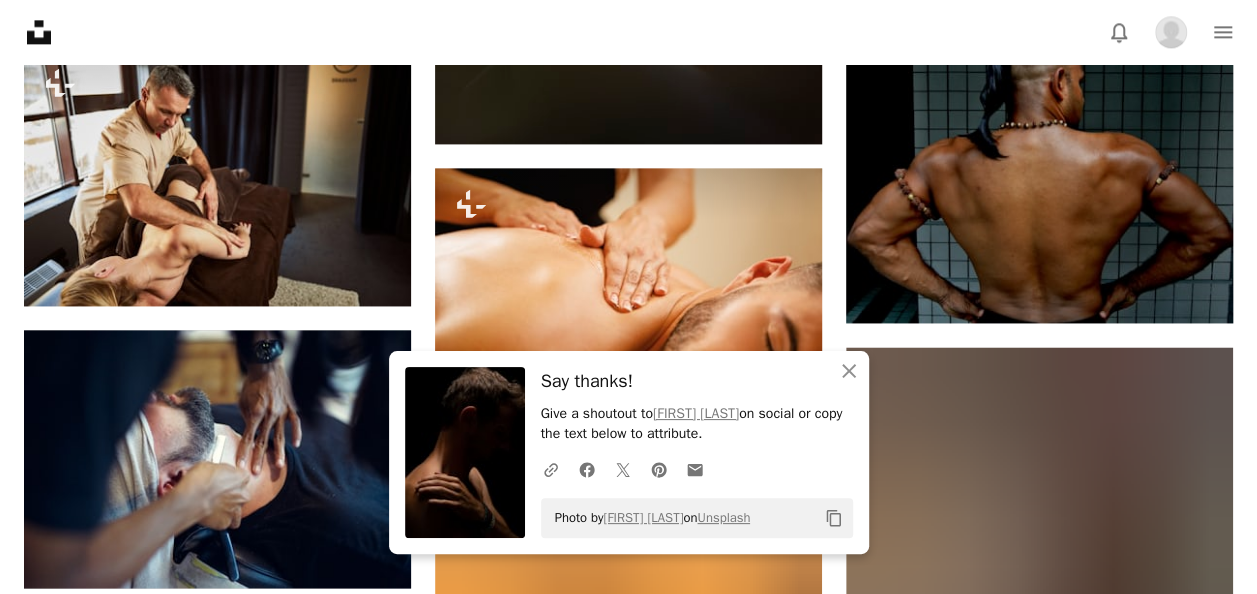scroll, scrollTop: 42815, scrollLeft: 0, axis: vertical 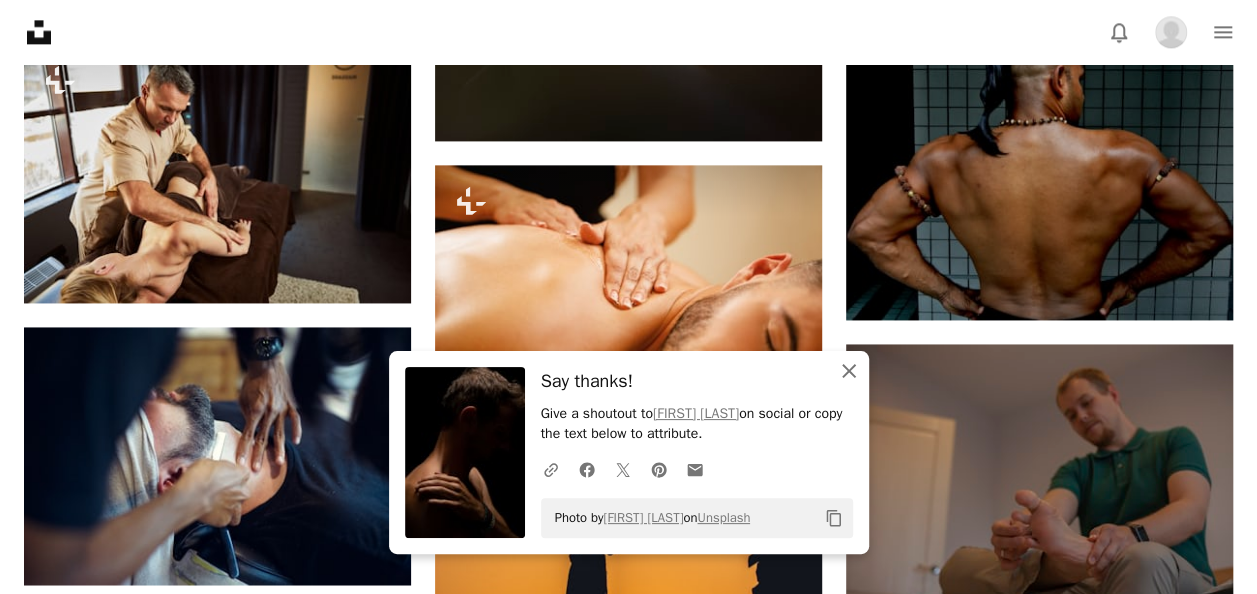 click on "An X shape" 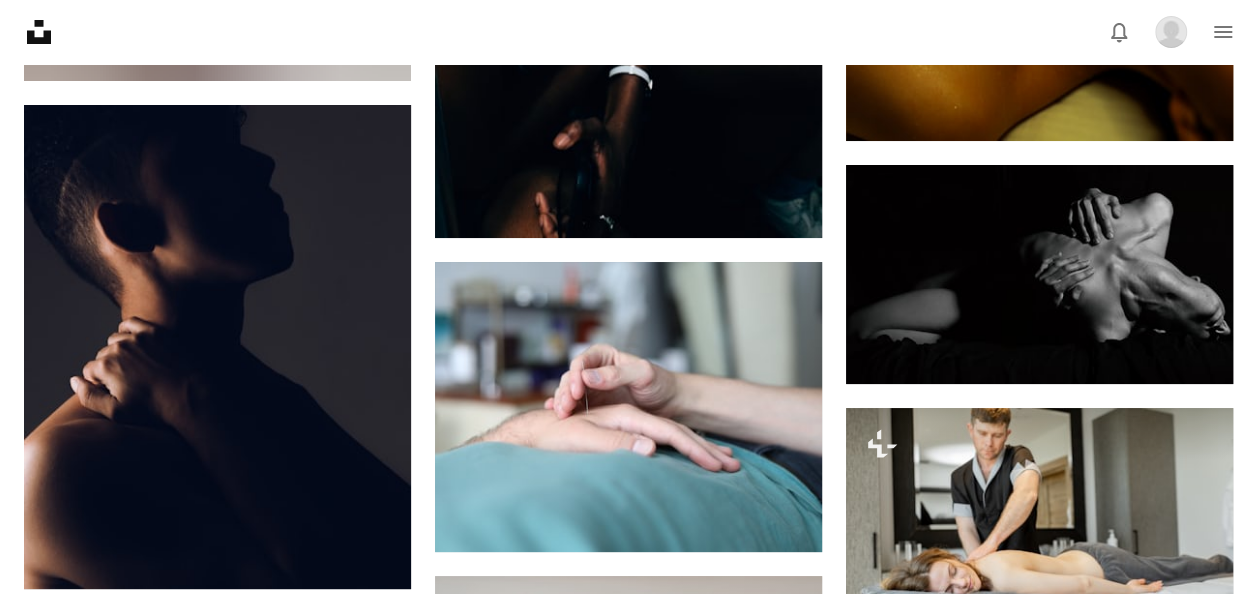 scroll, scrollTop: 45269, scrollLeft: 0, axis: vertical 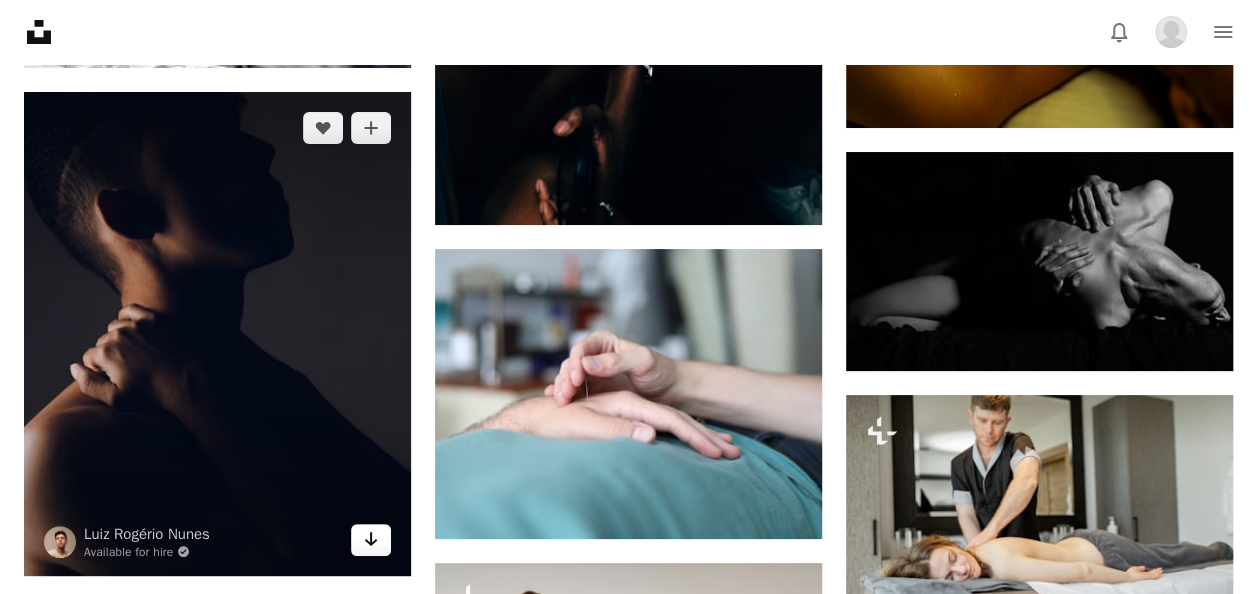 click on "Arrow pointing down" 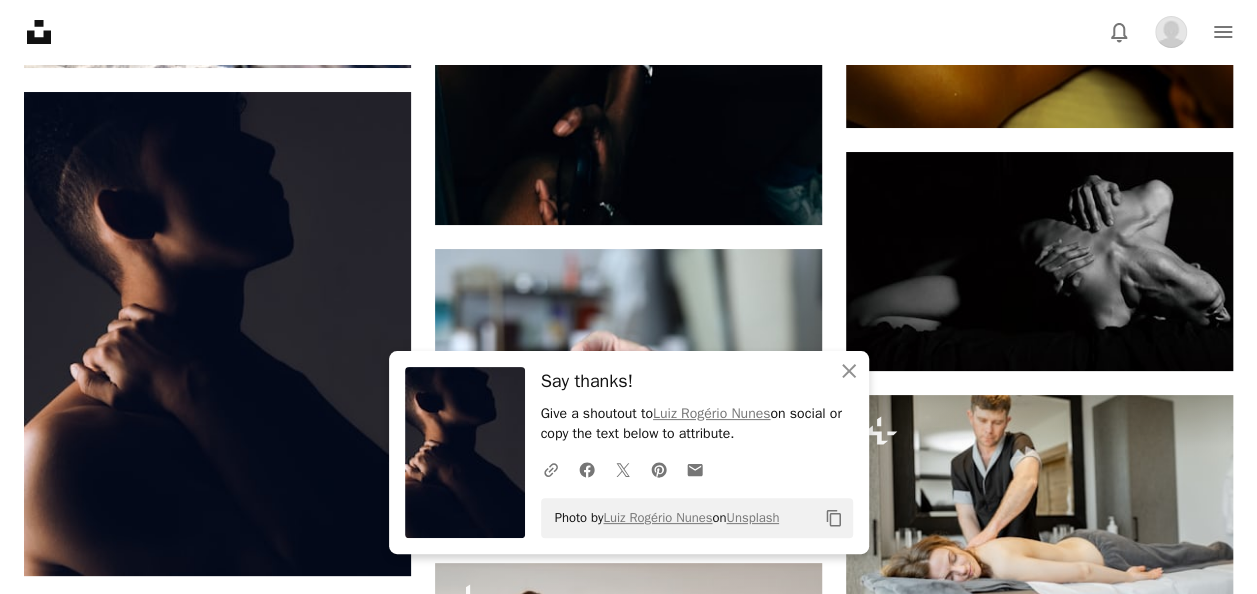 click on "–– ––– ––– – ––– – – ––– –– –– –––– –– Build your website your way. Get started A heart A plus sign [FIRST] [LAST] Arrow pointing down Plus sign for Unsplash+ A heart A plus sign Getty Images For Unsplash+ A lock Download A heart A plus sign yury kirillov Arrow pointing down A heart A plus sign Edward Muntinga Arrow pointing down A heart A plus sign Edward Muntinga Arrow pointing down A heart A plus sign Halanna Halila Available for hire A checkmark inside of a circle Arrow pointing down Plus sign for Unsplash+ A heart A plus sign Getty Images For Unsplash+ A lock Download A heart A plus sign [FIRST] [LAST] Arrow pointing down Plus sign for Unsplash+ A heart A plus sign Getty Images For Unsplash+ A lock Download A heart A plus sign Dylann Hendricks | 딜란 Available for hire A checkmark inside of a circle Arrow pointing down A heart A plus sign [FIRST] [LAST] A heart For" at bounding box center (1039, -20079) 